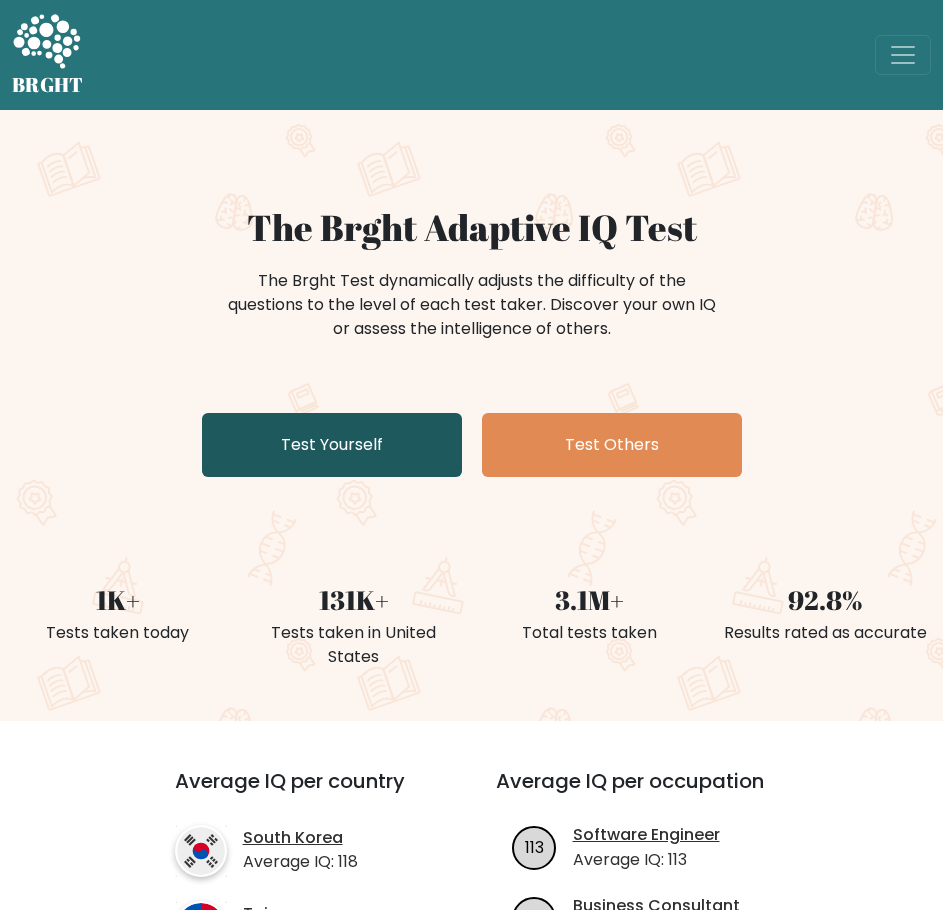 scroll, scrollTop: 0, scrollLeft: 0, axis: both 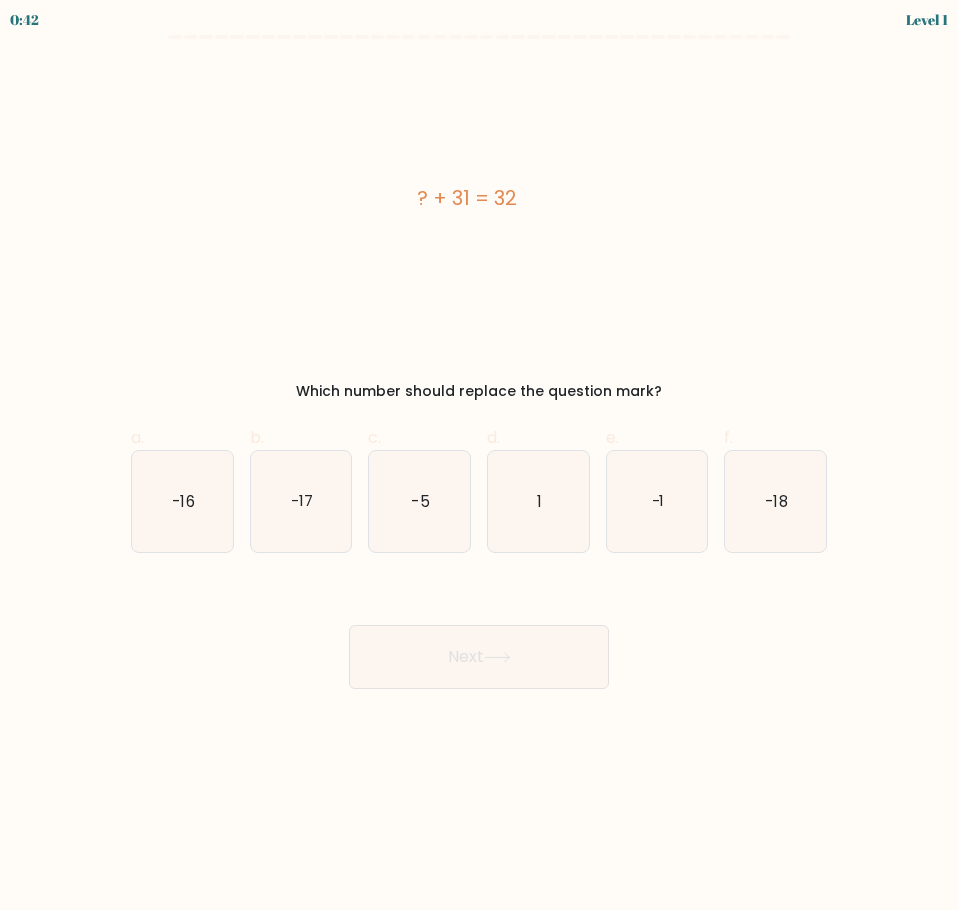click on "a. 1" at bounding box center [479, 362] 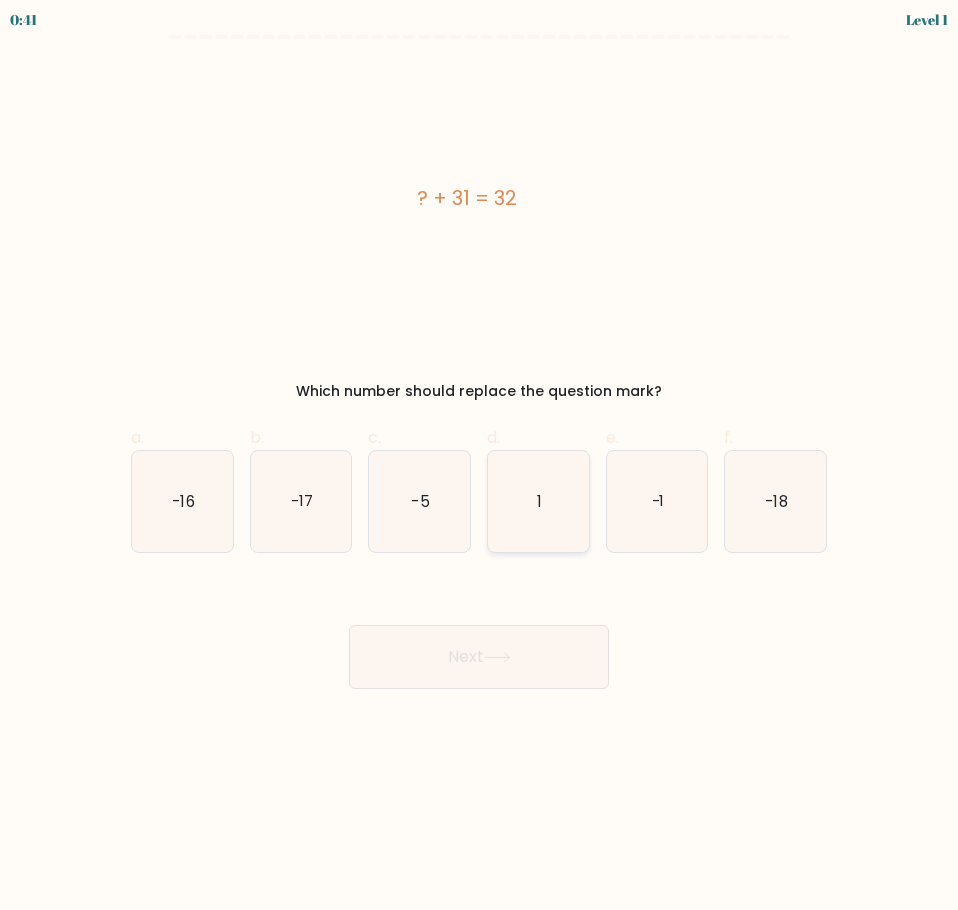 click on "d.
1" at bounding box center [479, 461] 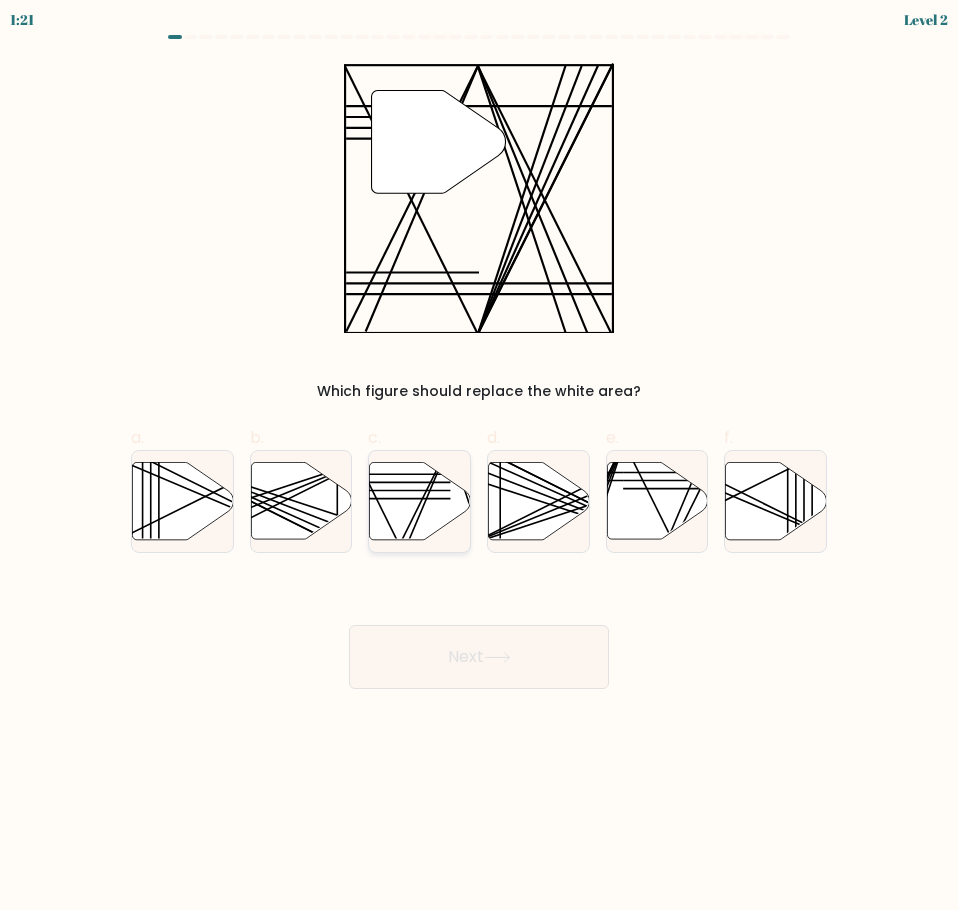 click at bounding box center [420, 500] 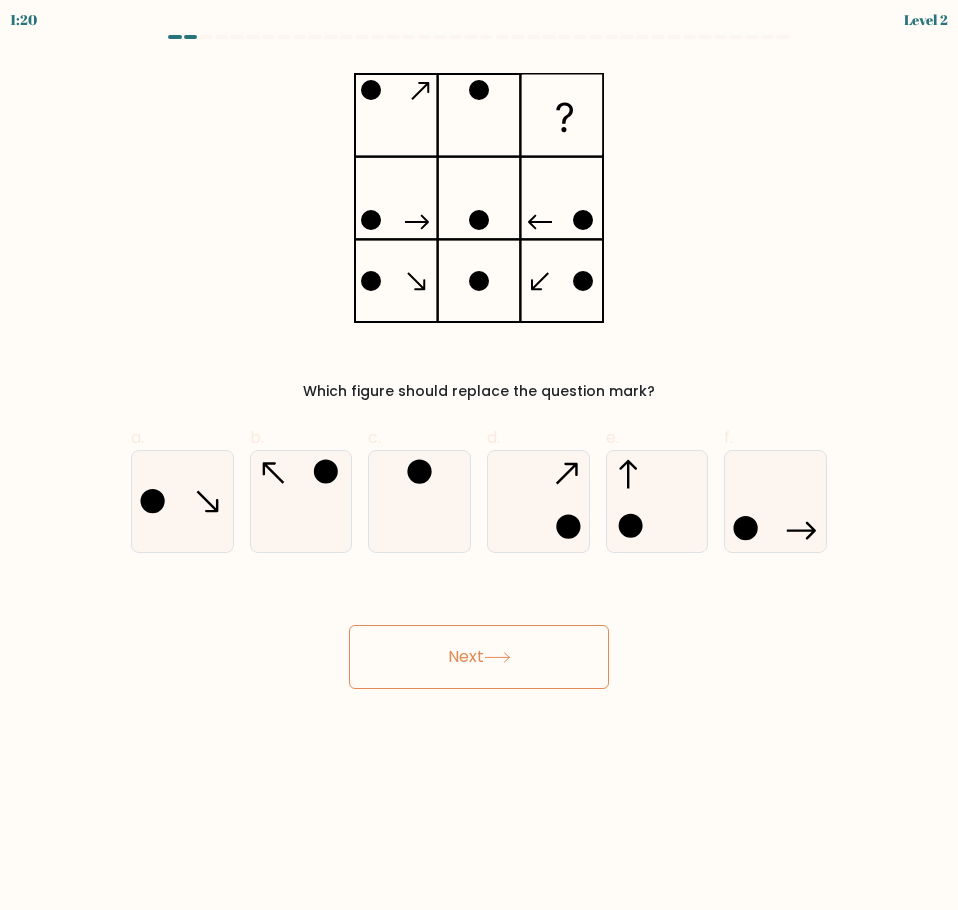 click on "Next" at bounding box center (479, 657) 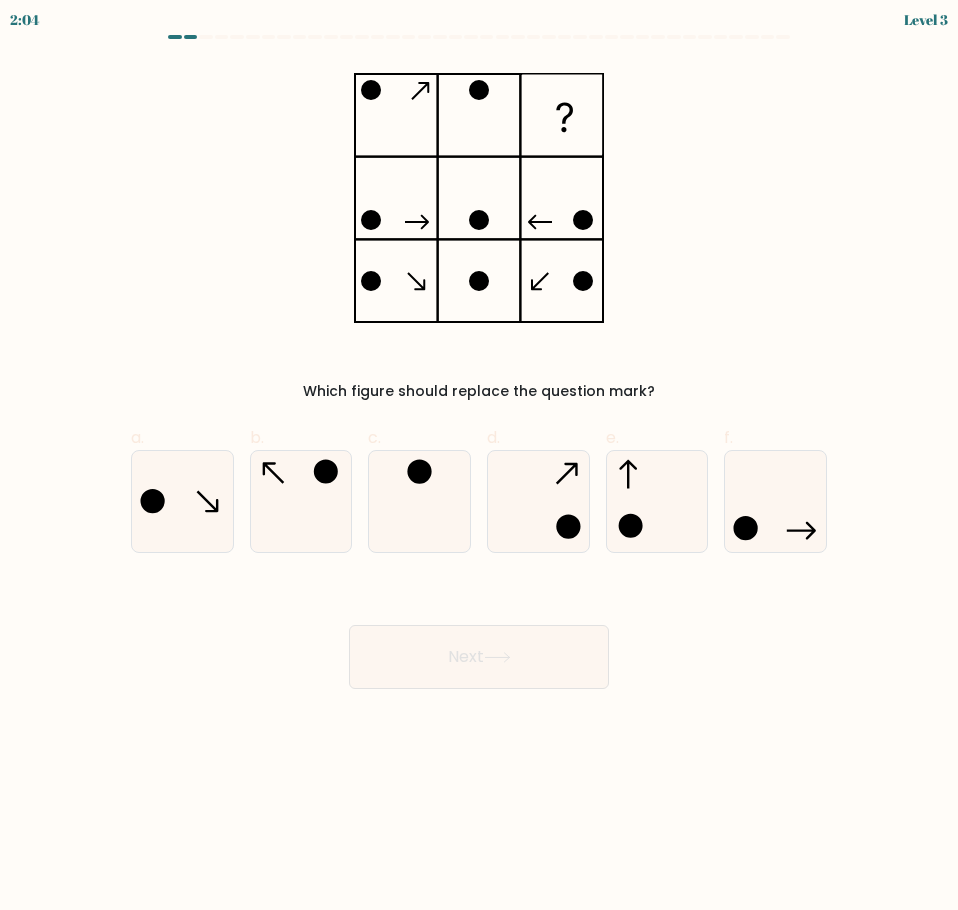 click on "Next" at bounding box center [479, 633] 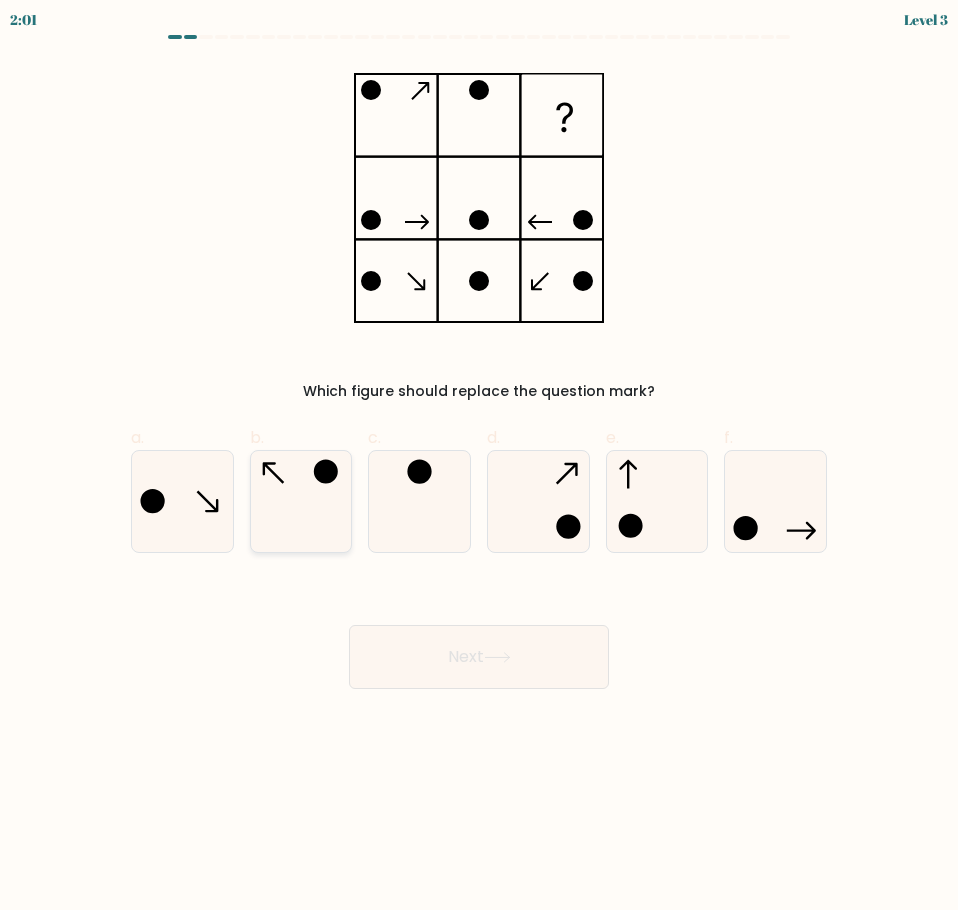 click on "b." at bounding box center (479, 461) 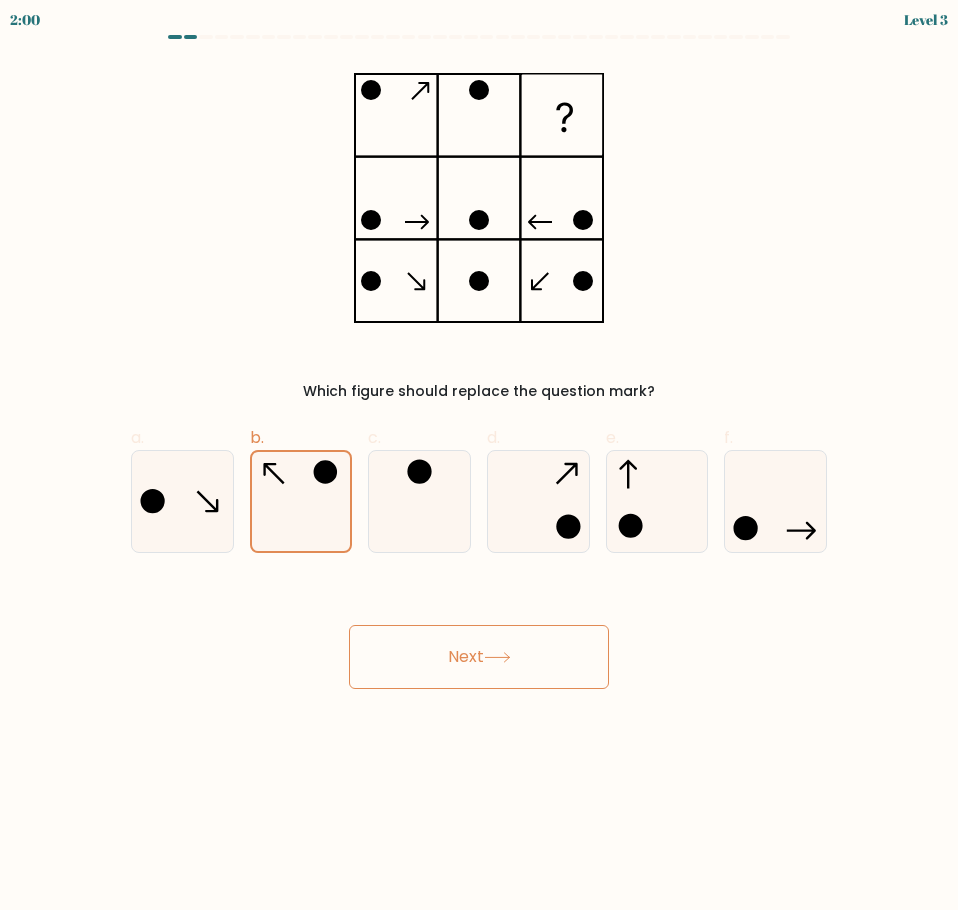 click on "Next" at bounding box center [479, 657] 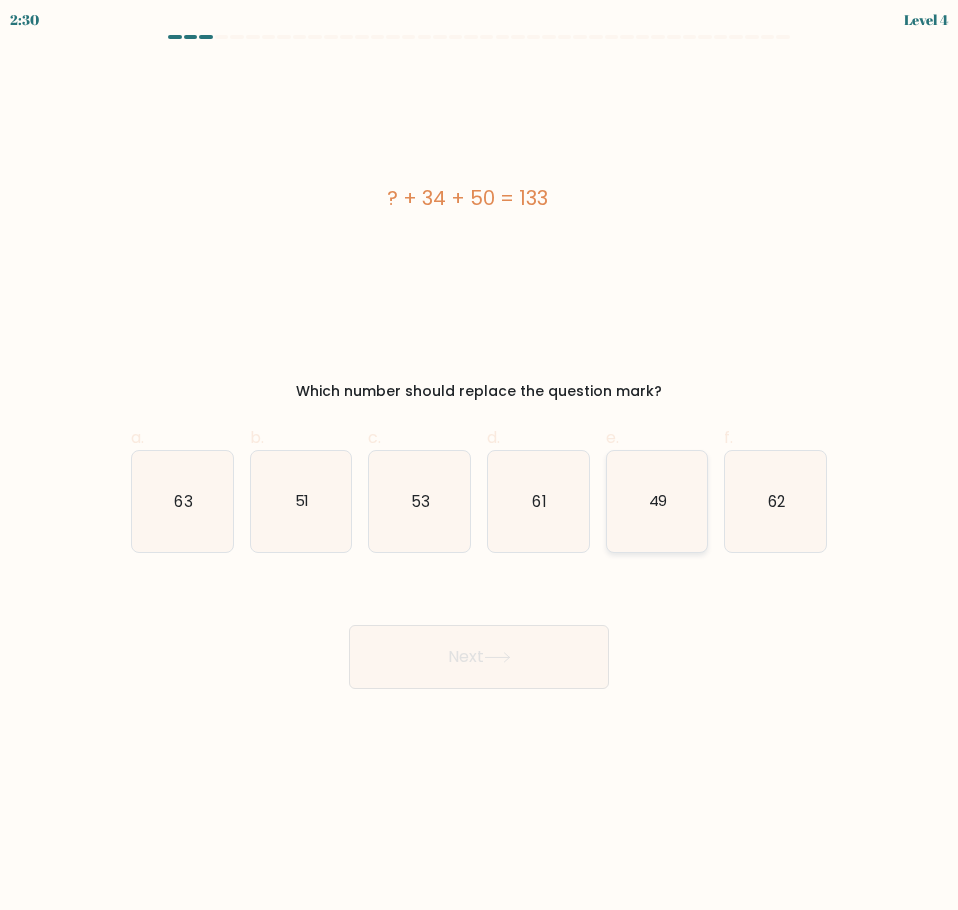 click on "49" at bounding box center (657, 500) 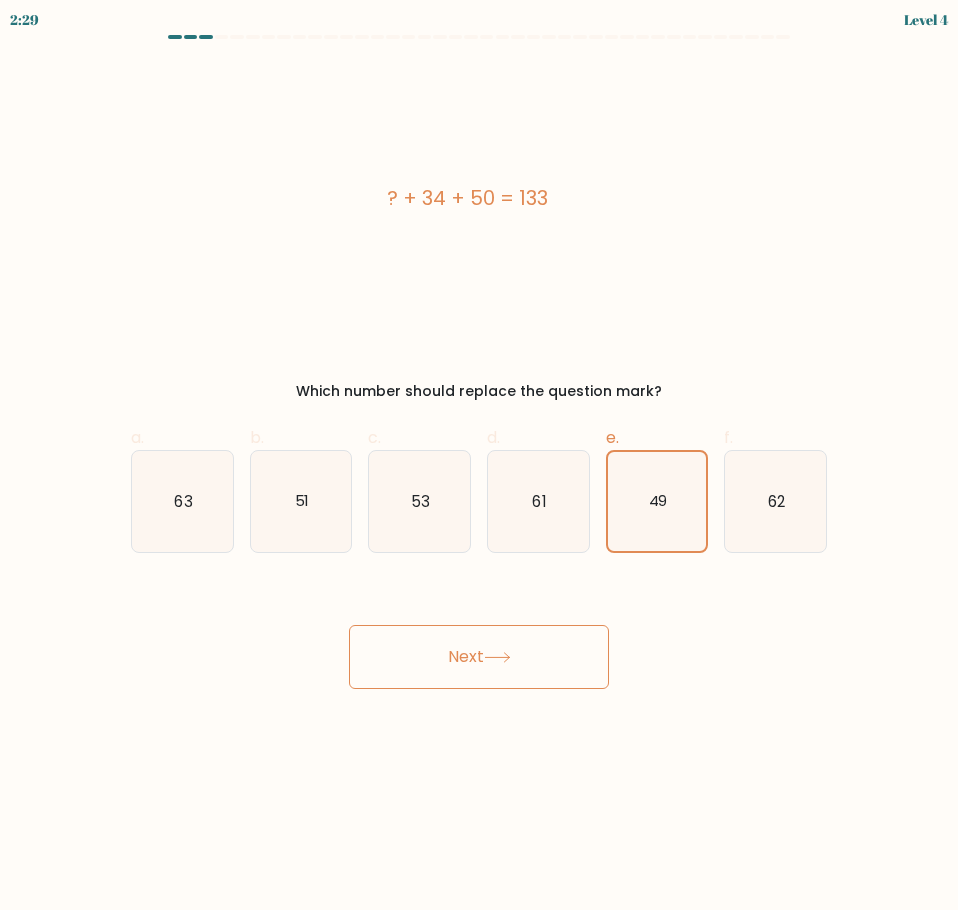 click on "Next" at bounding box center [479, 657] 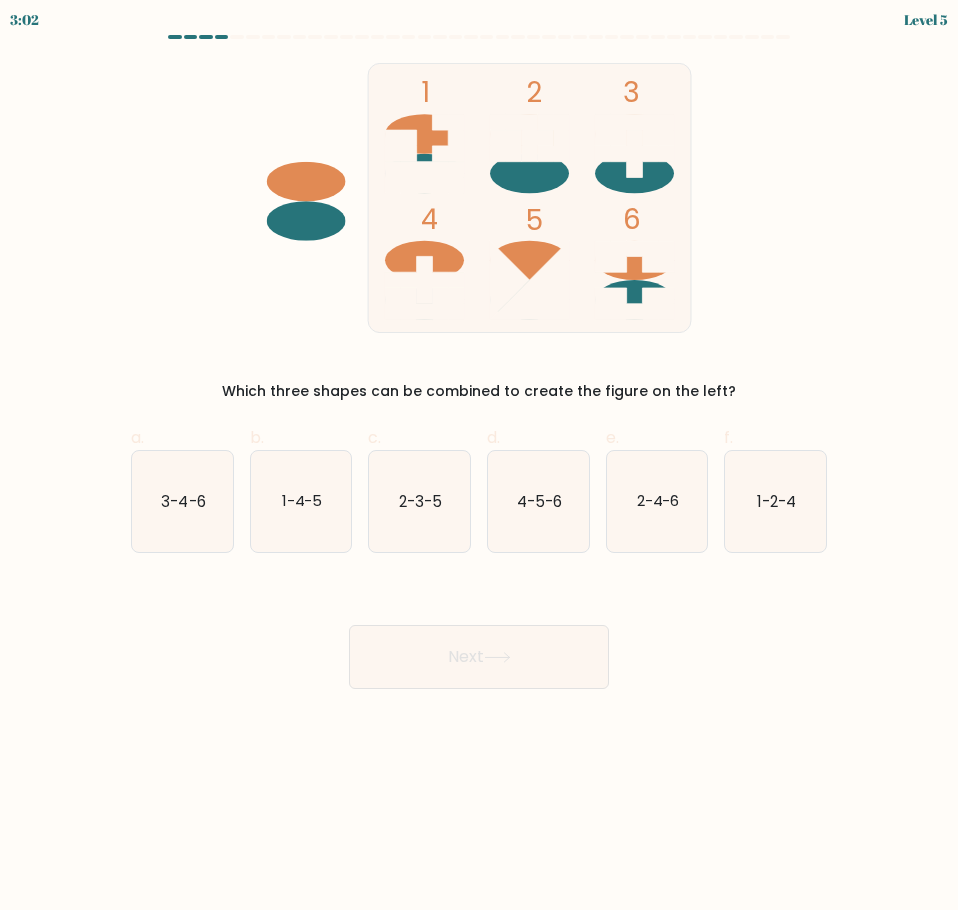 drag, startPoint x: 188, startPoint y: 548, endPoint x: 422, endPoint y: 676, distance: 266.72083 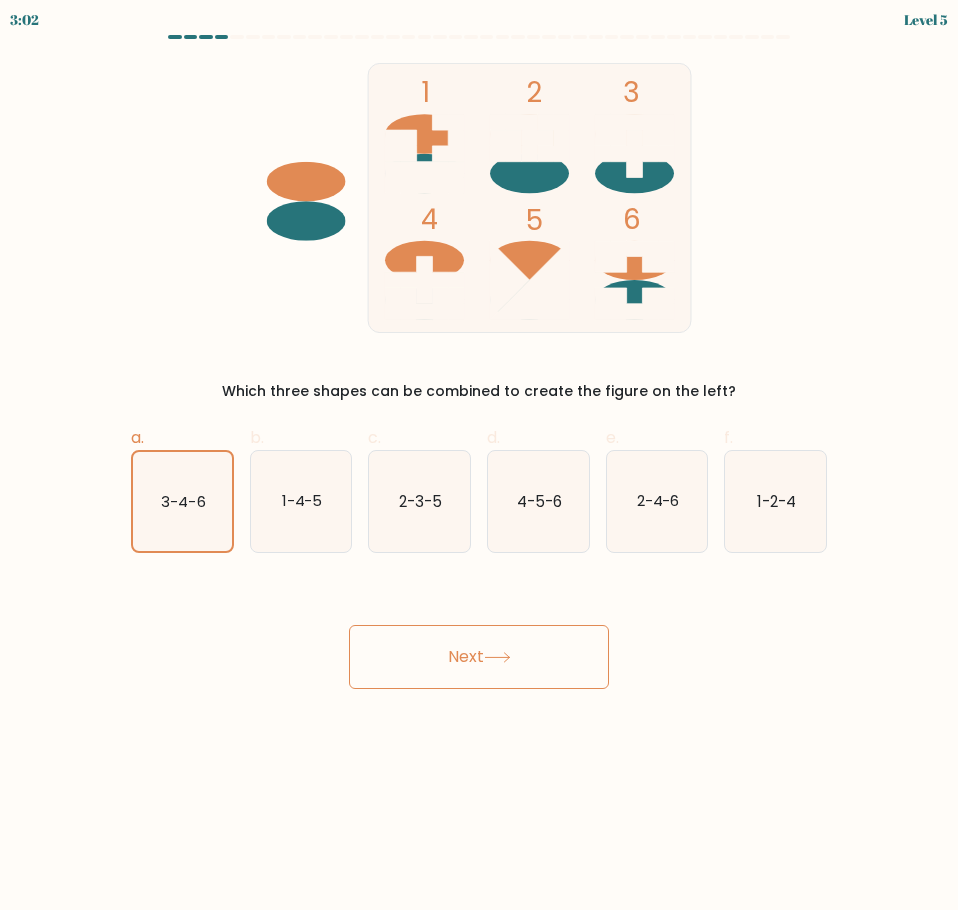 click on "Next" at bounding box center [479, 657] 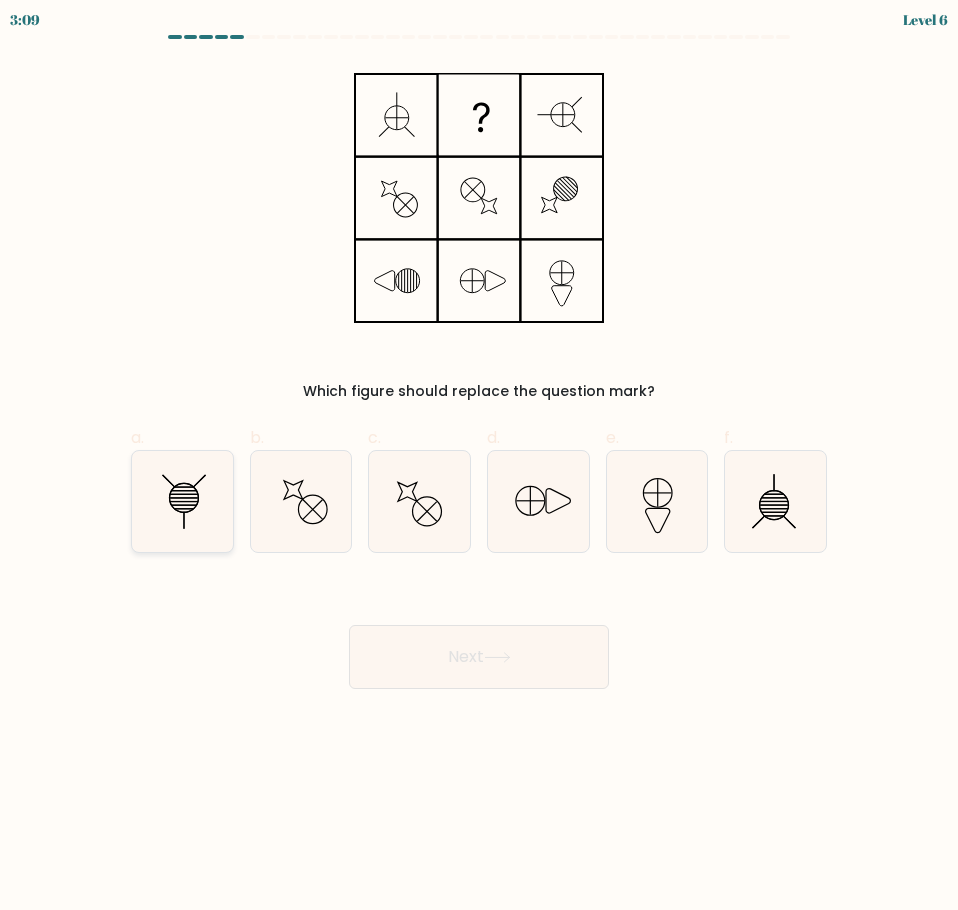 click at bounding box center (182, 501) 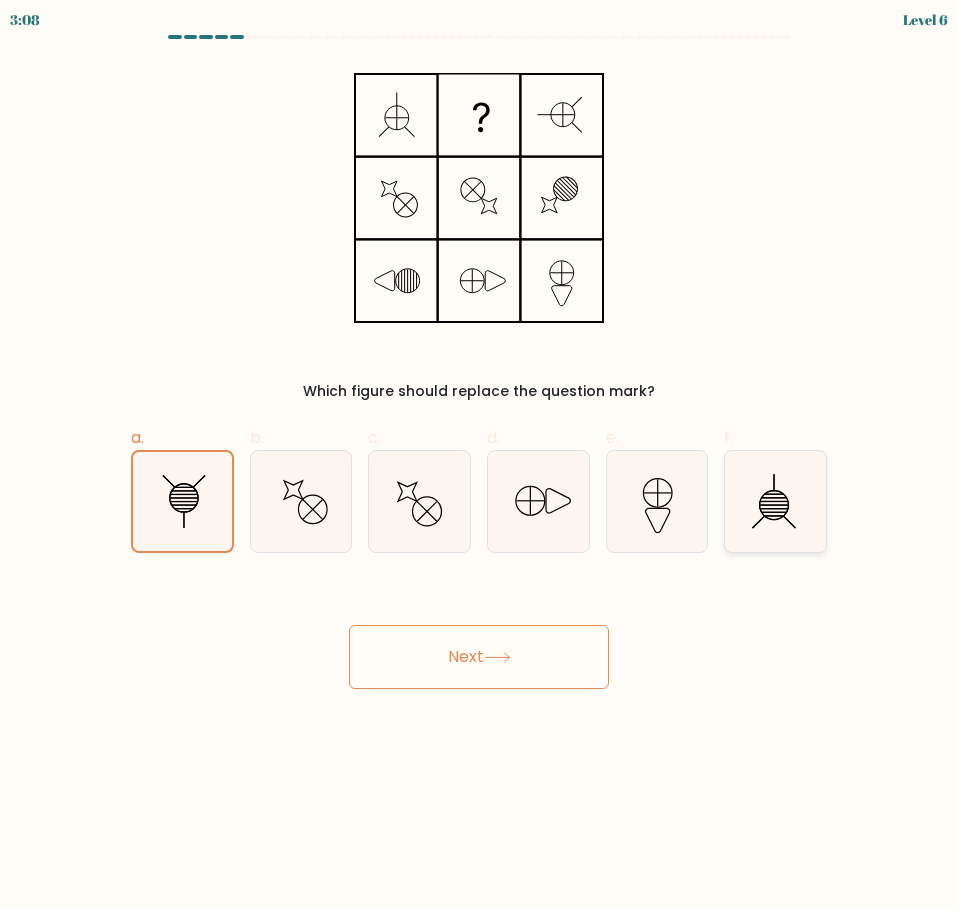 click at bounding box center (775, 501) 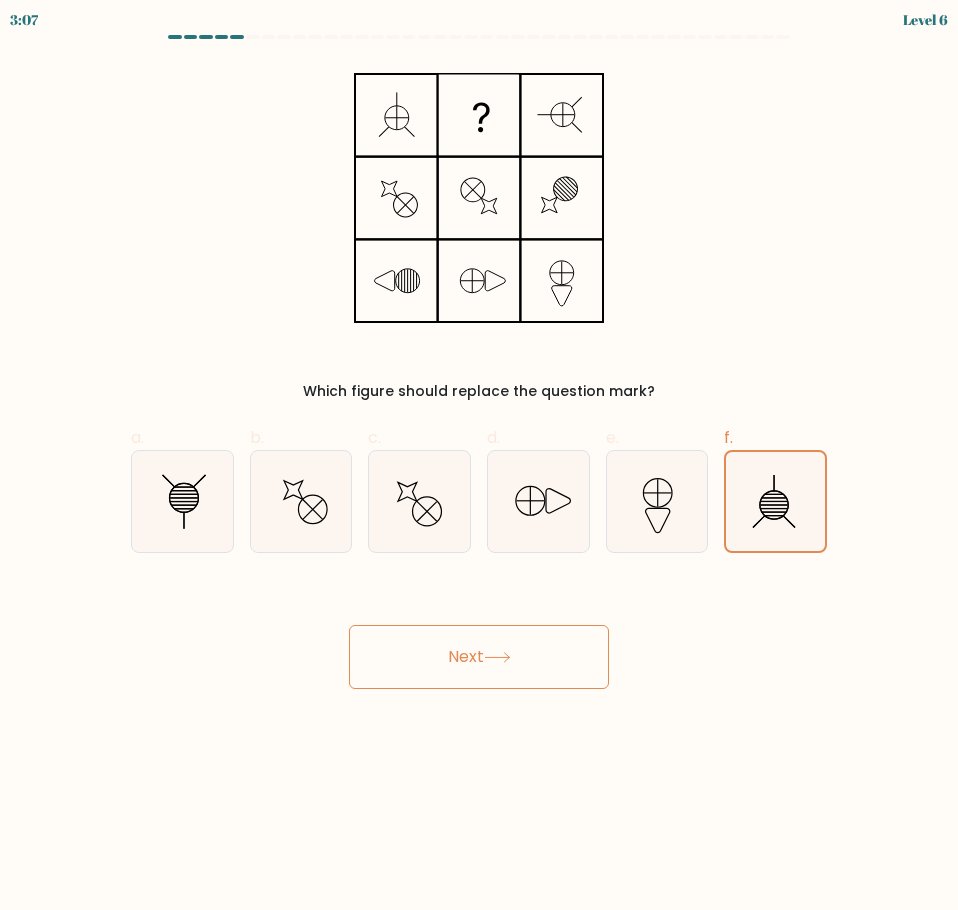 click on "Next" at bounding box center (479, 657) 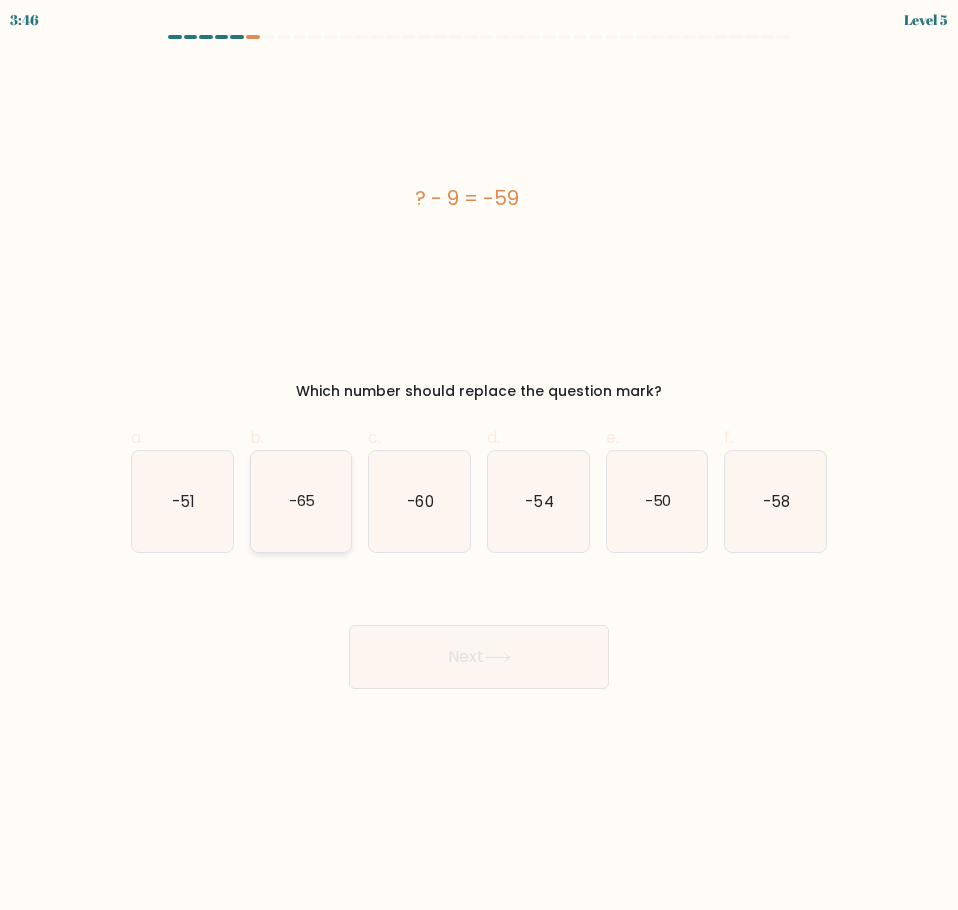 click on "-65" at bounding box center [301, 501] 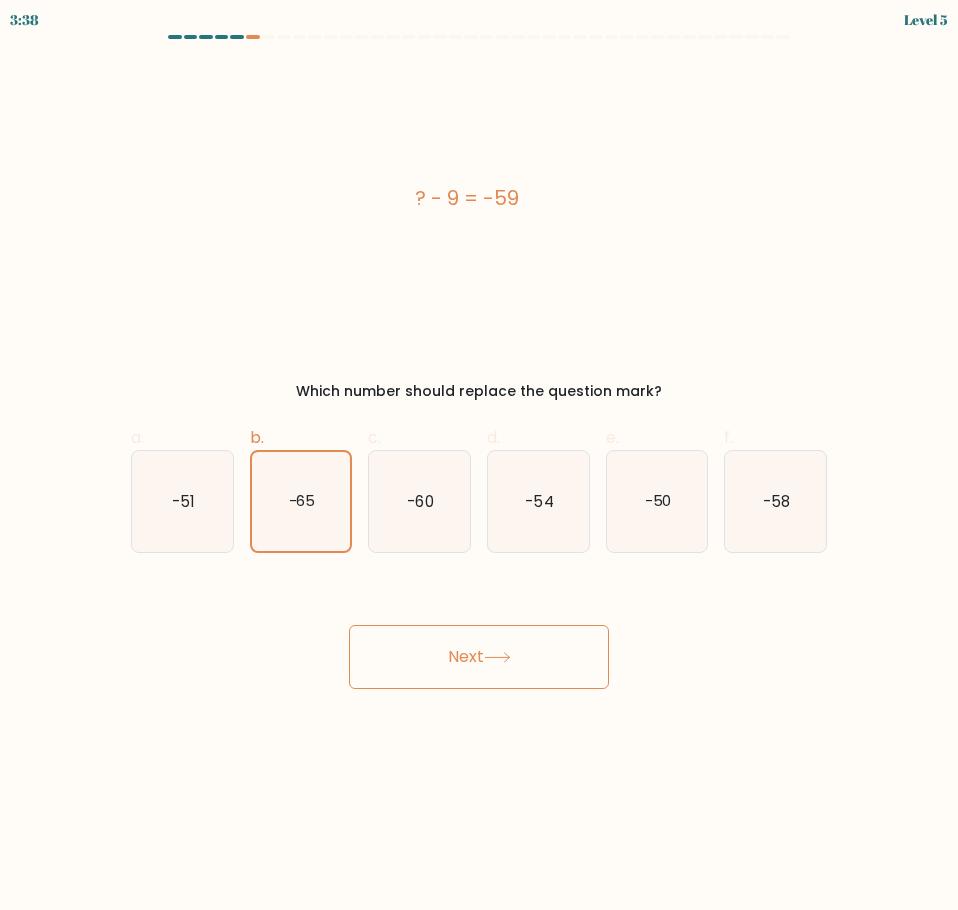click on "b.
[NUMBER]" at bounding box center [301, 489] 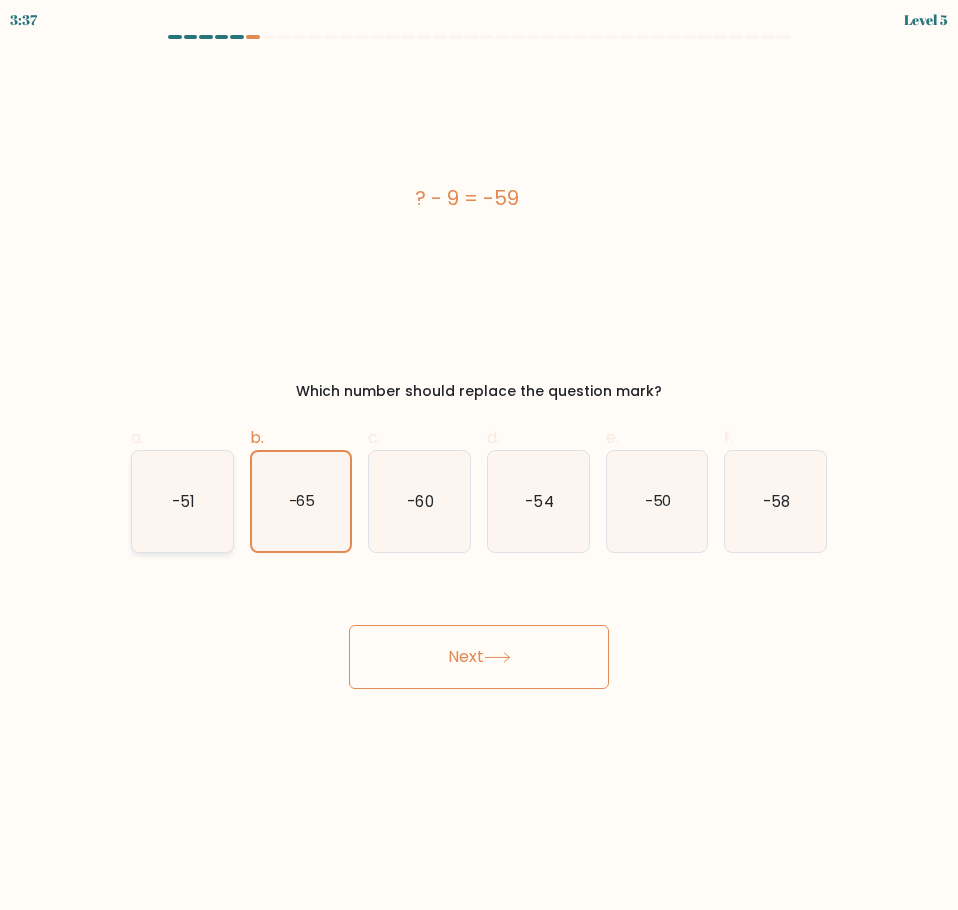click on "-51" at bounding box center (182, 501) 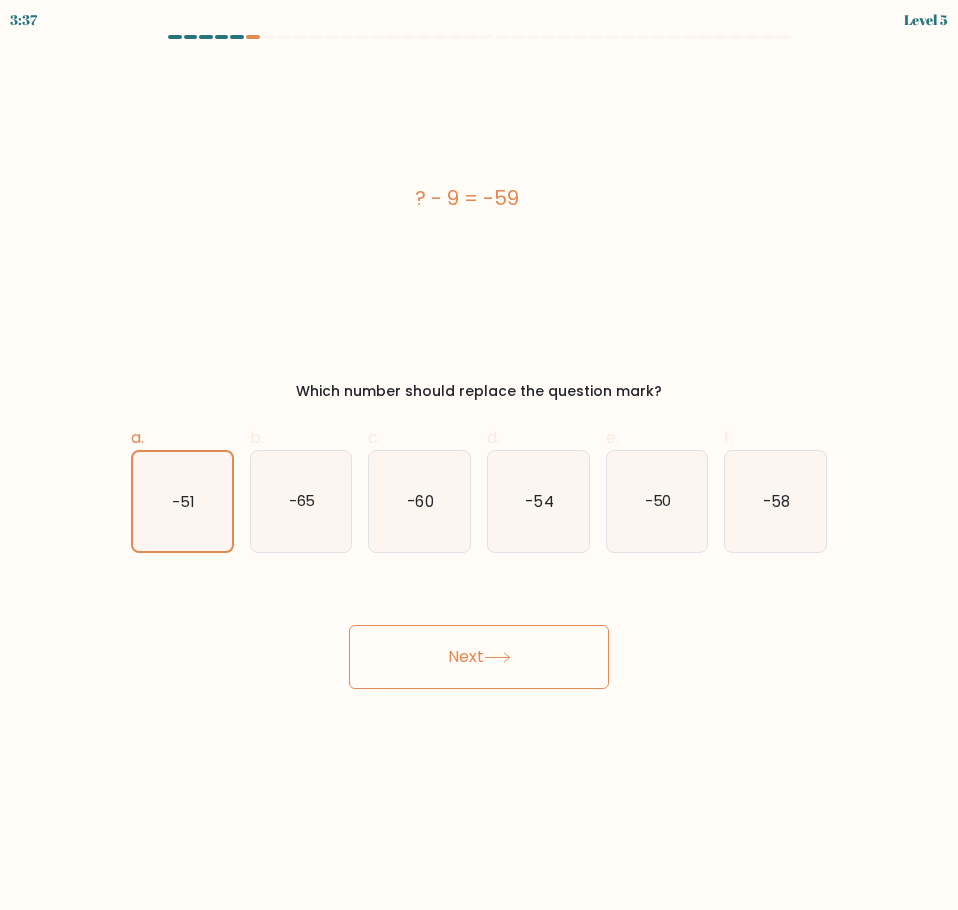 click on "Next" at bounding box center (479, 657) 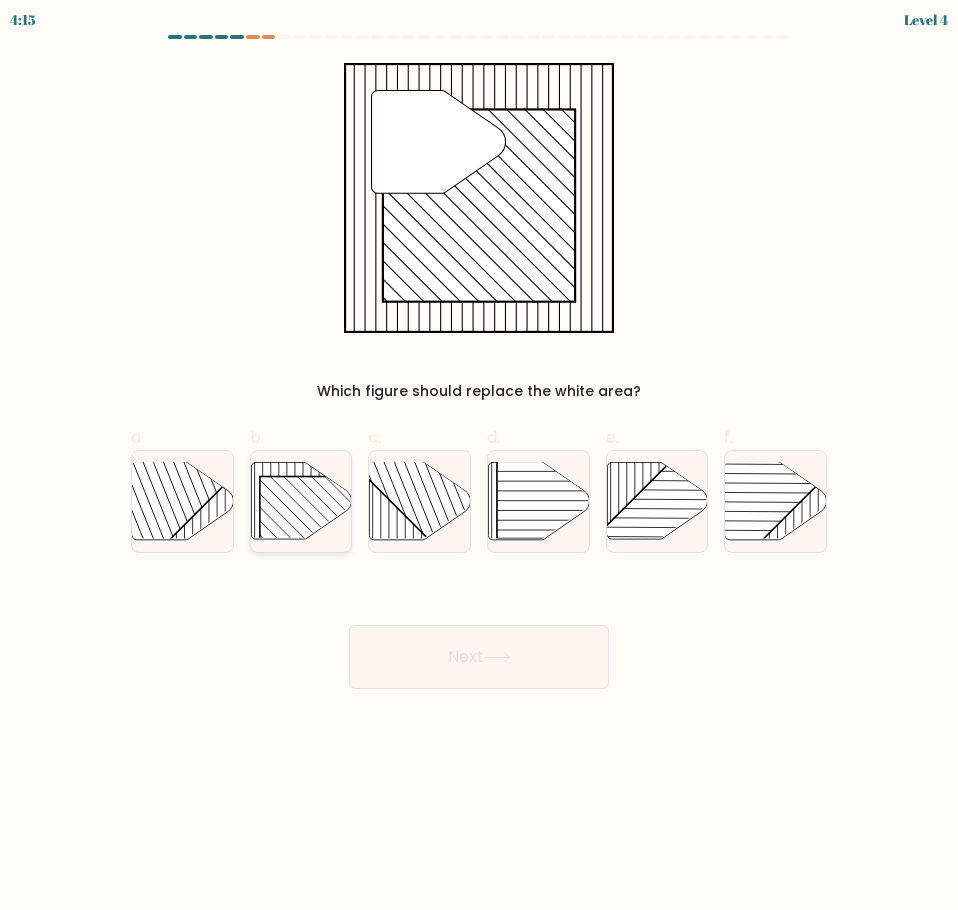 click at bounding box center [339, 532] 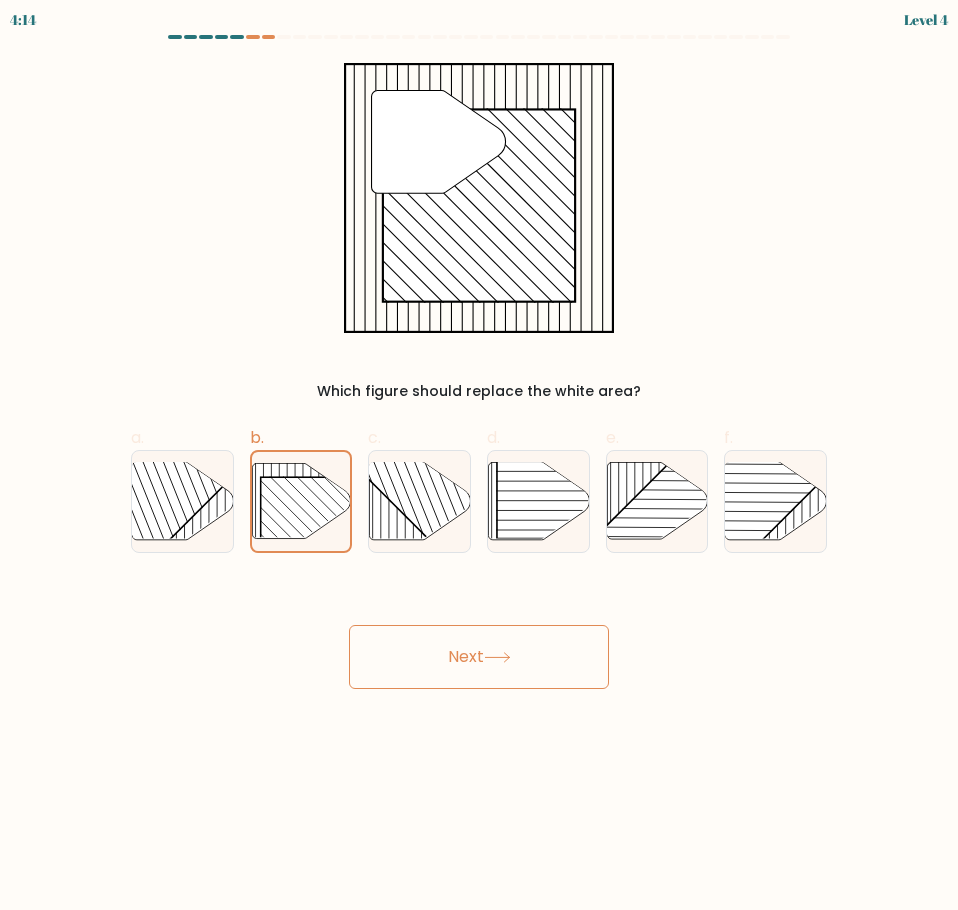 click at bounding box center [497, 657] 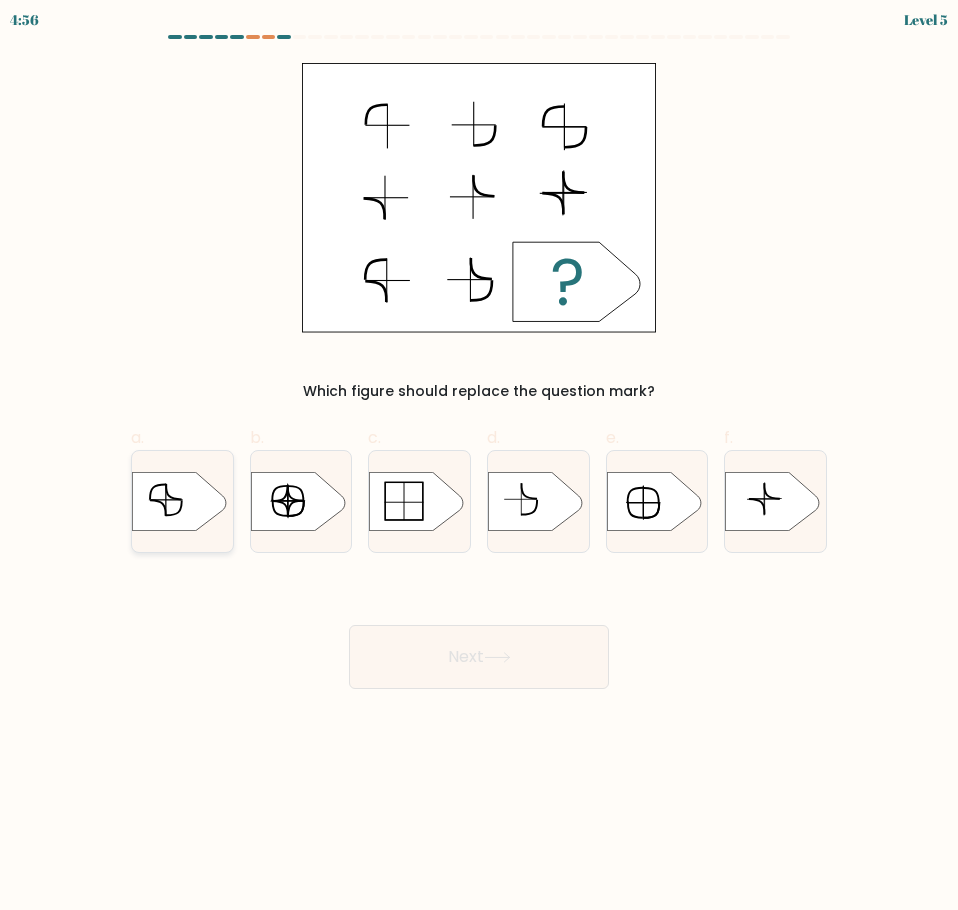 click at bounding box center [179, 501] 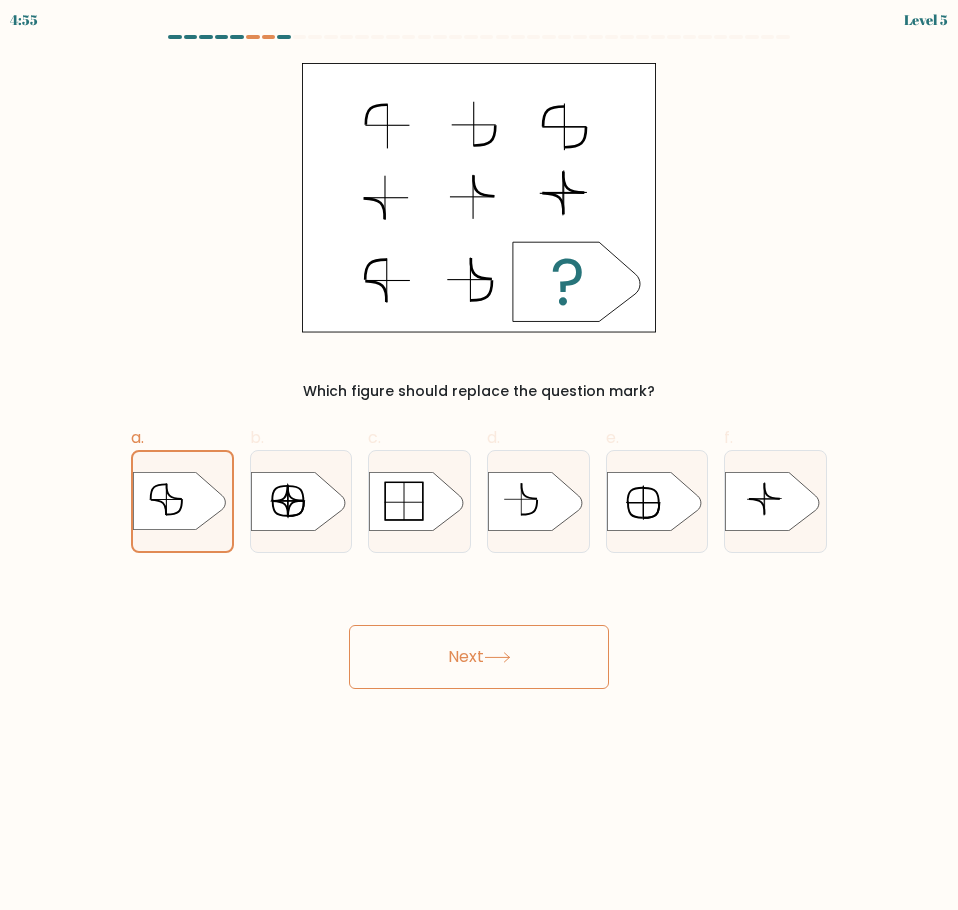 click on "Next" at bounding box center [479, 657] 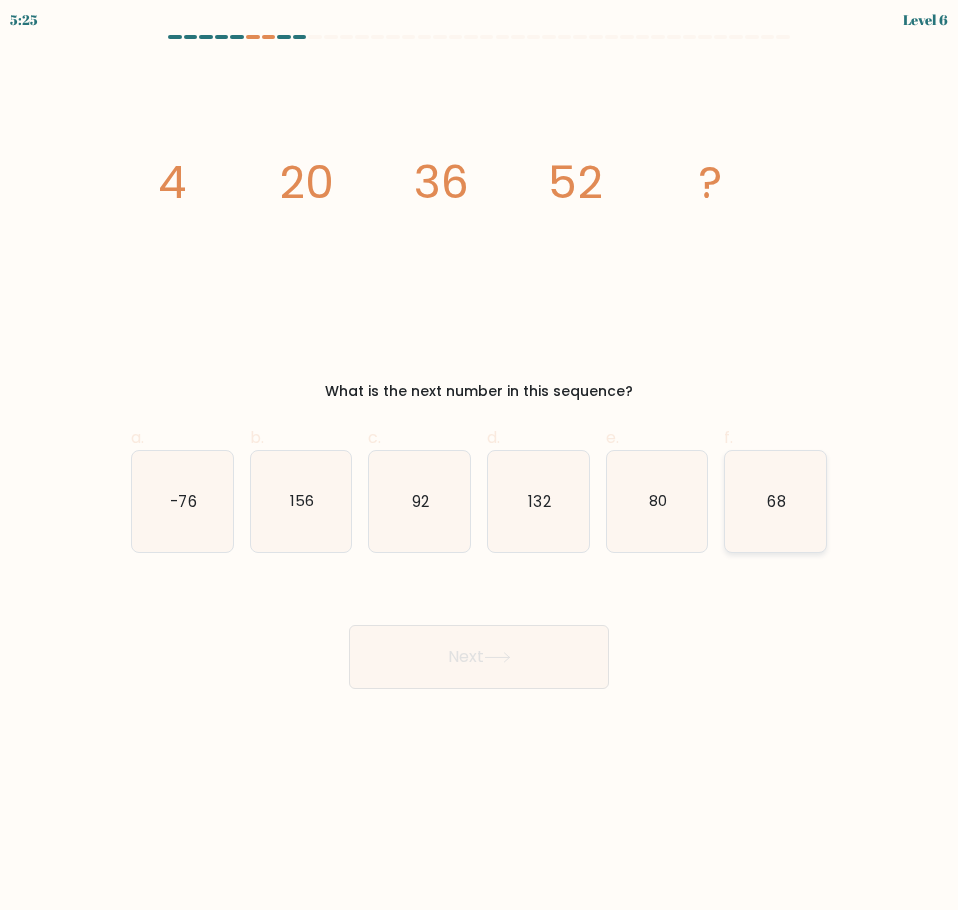 click on "68" at bounding box center [777, 500] 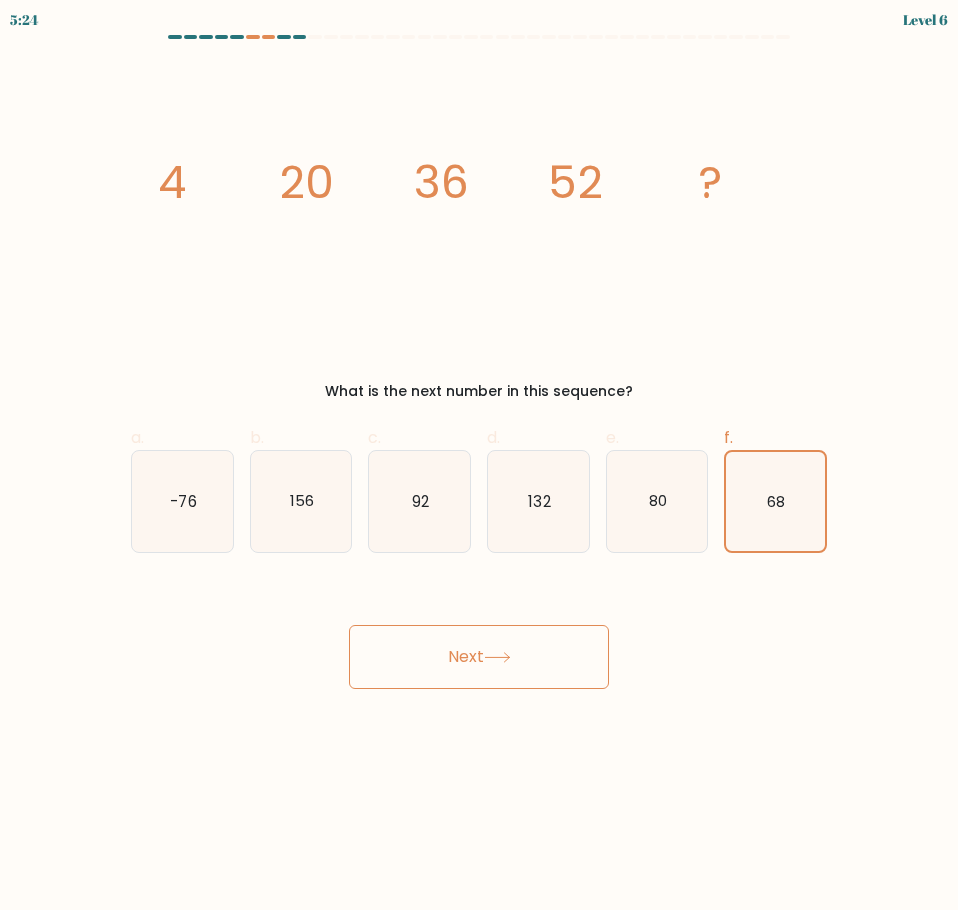 click on "Next" at bounding box center [479, 657] 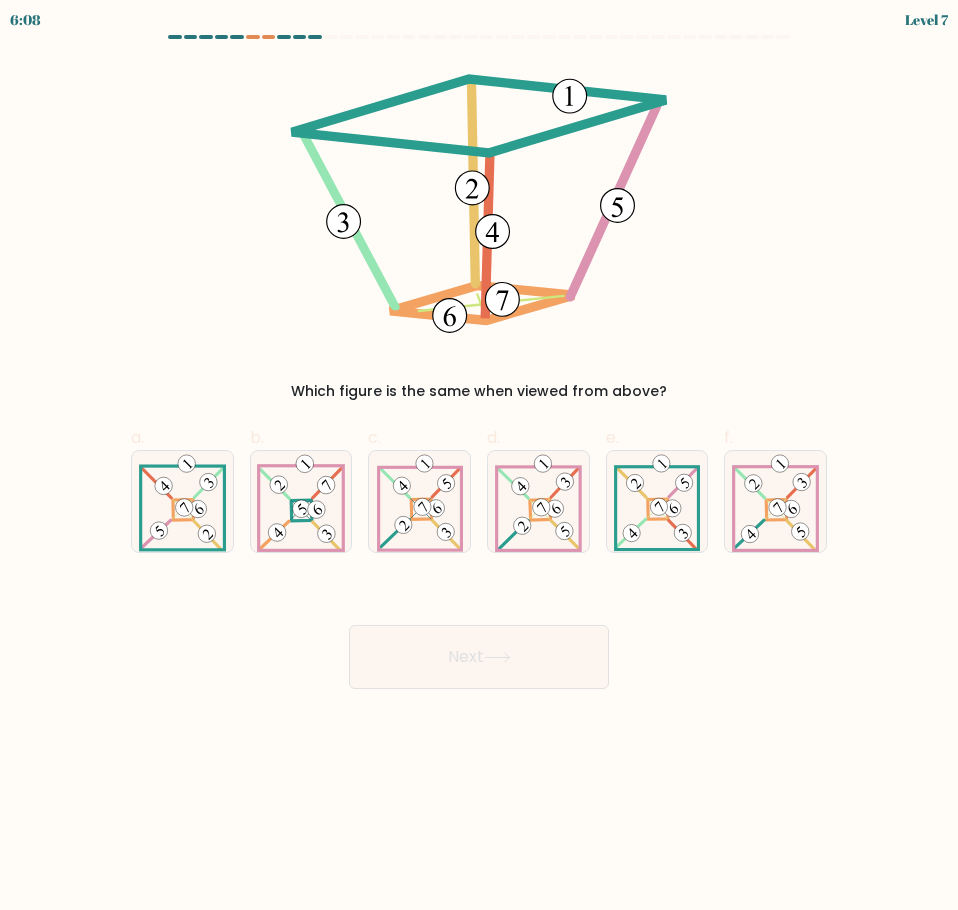 click on "Which figure is the same when viewed from above?" at bounding box center [479, 232] 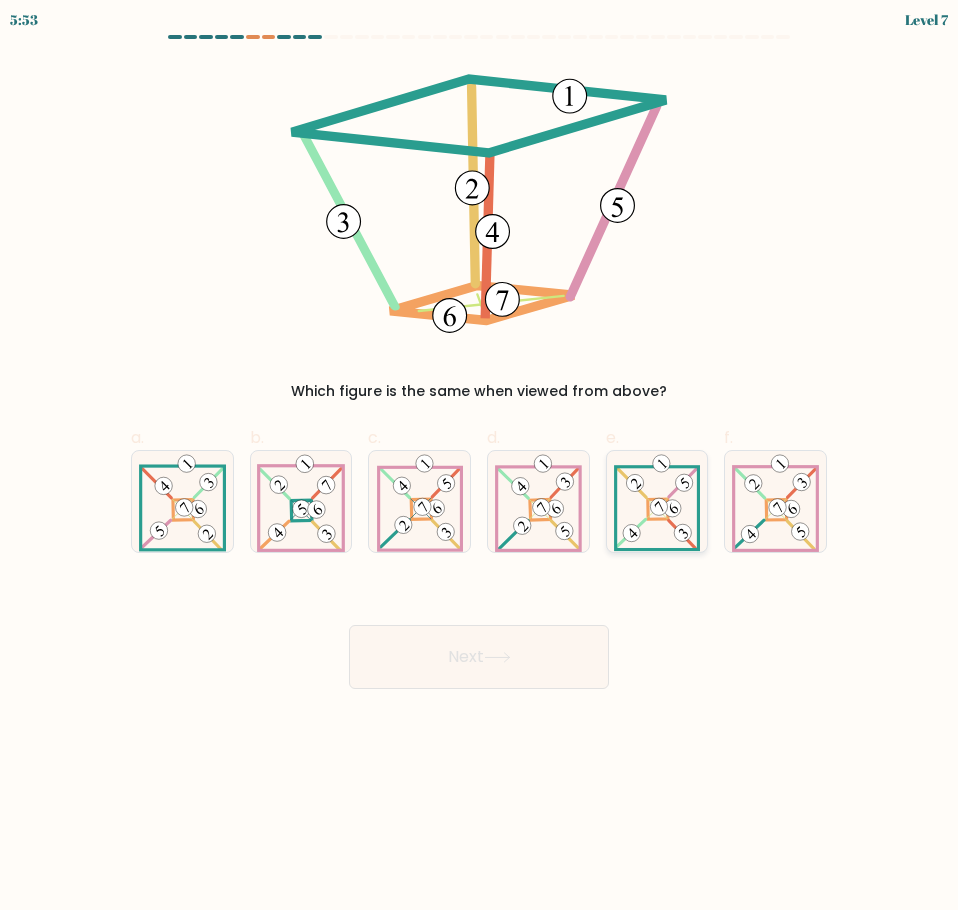 click at bounding box center (657, 501) 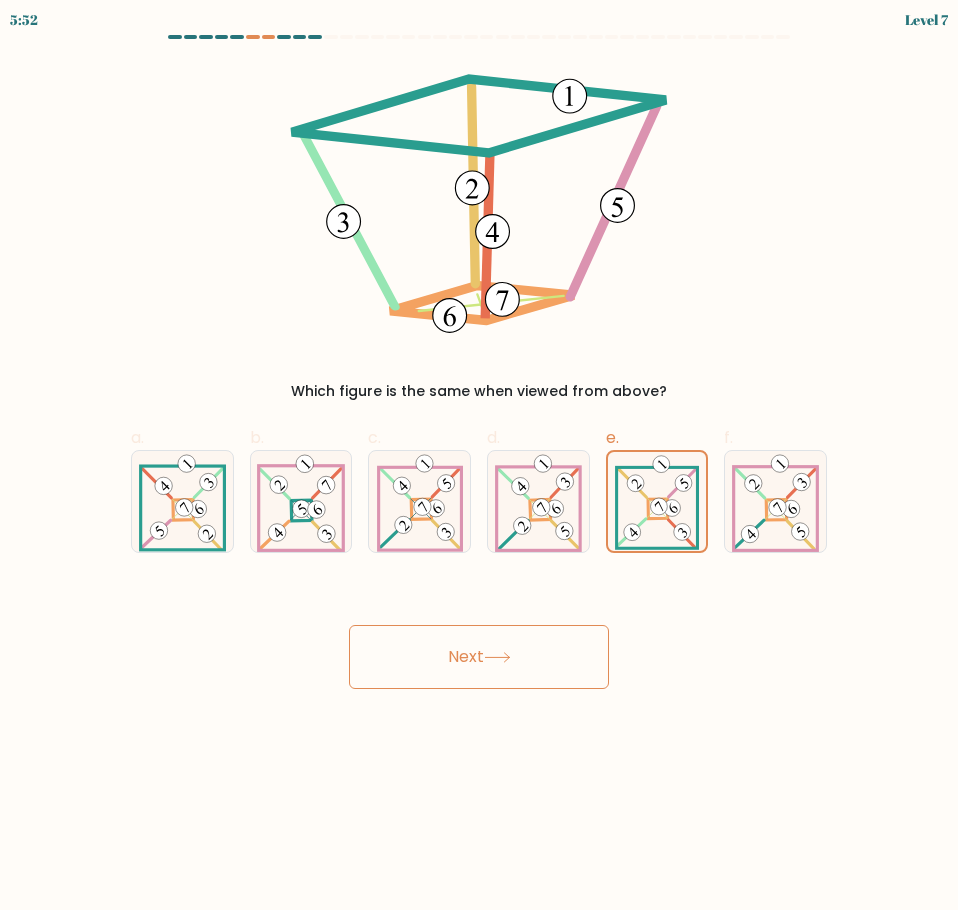click on "Next" at bounding box center (479, 657) 